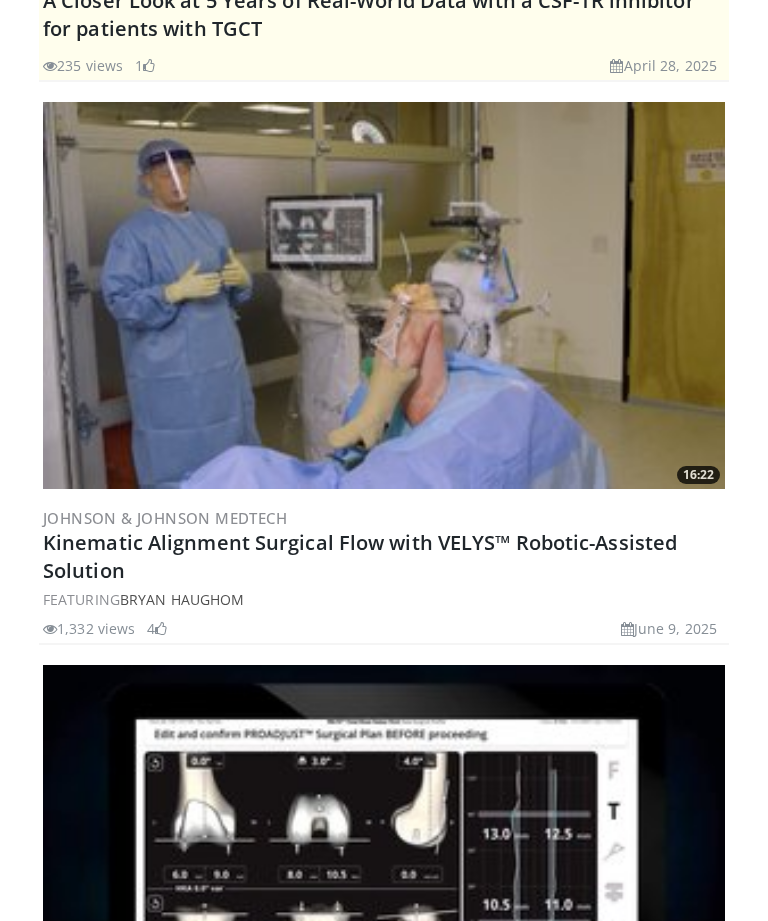 scroll, scrollTop: 1098, scrollLeft: 0, axis: vertical 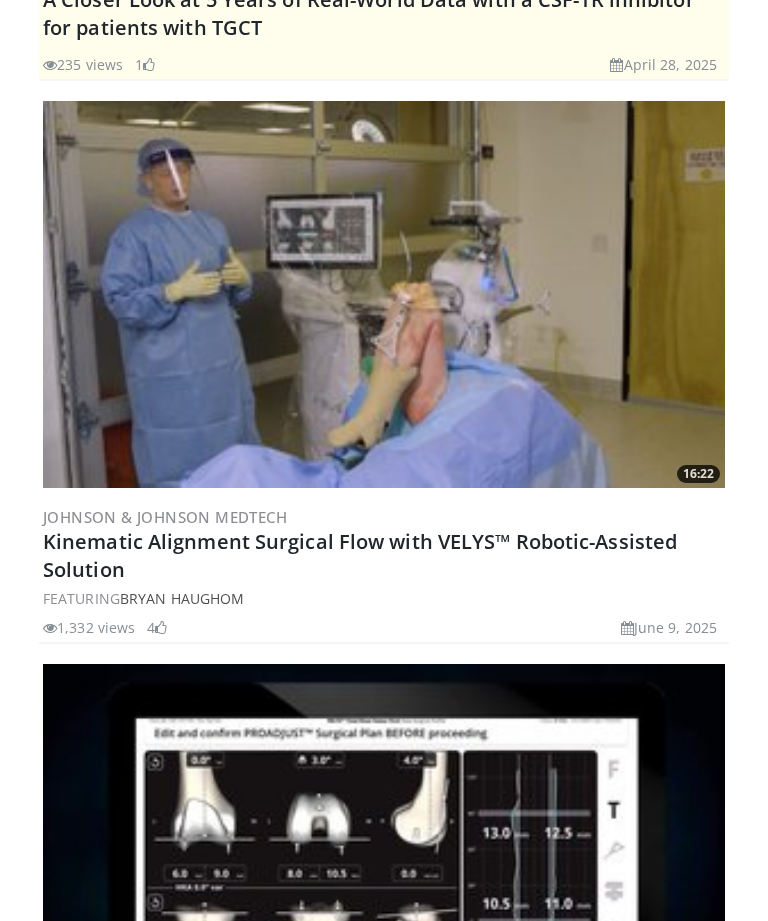 click on "Kinematic Alignment Surgical Flow with VELYS™ Robotic-Assisted Solution" at bounding box center (360, 555) 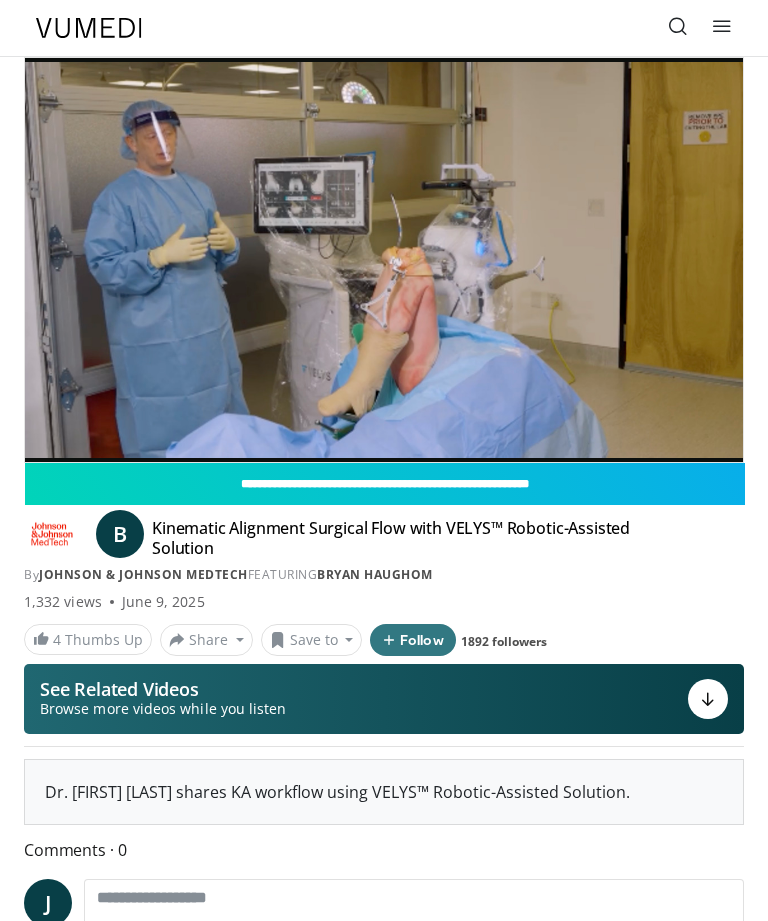 scroll, scrollTop: 0, scrollLeft: 0, axis: both 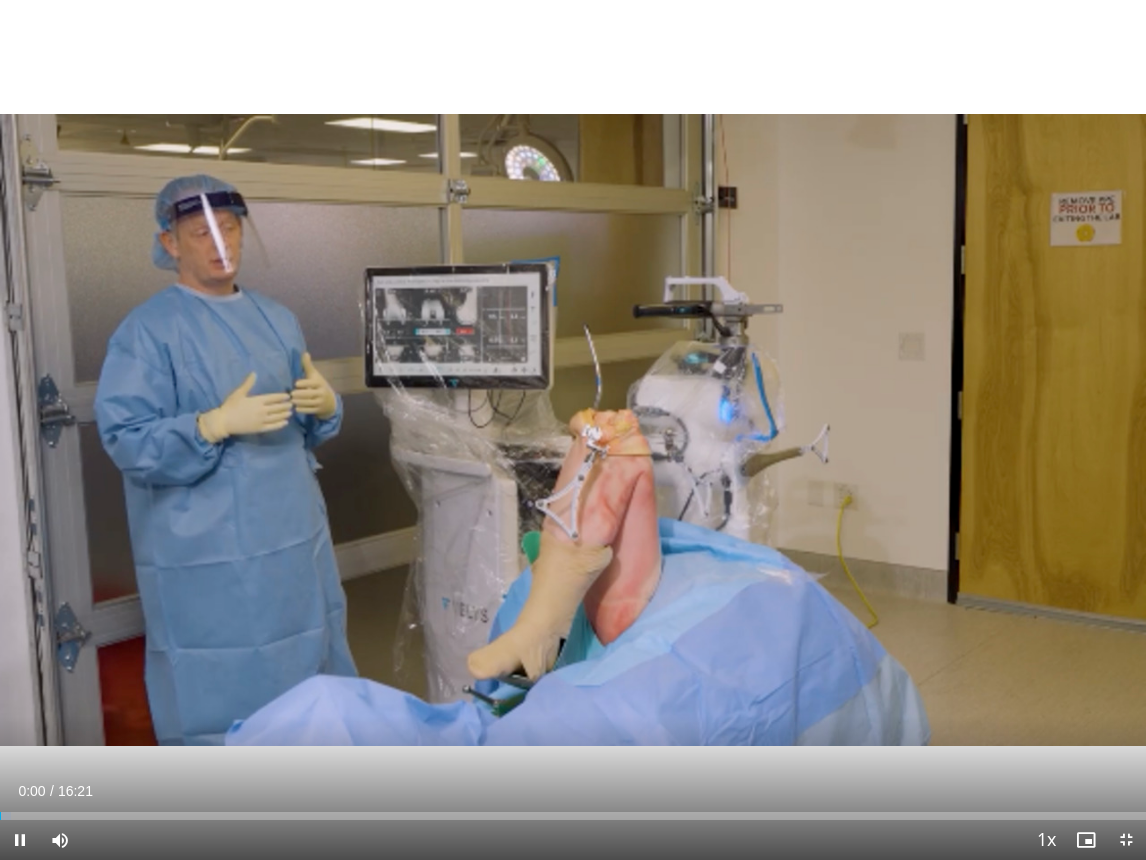 click at bounding box center [20, 840] 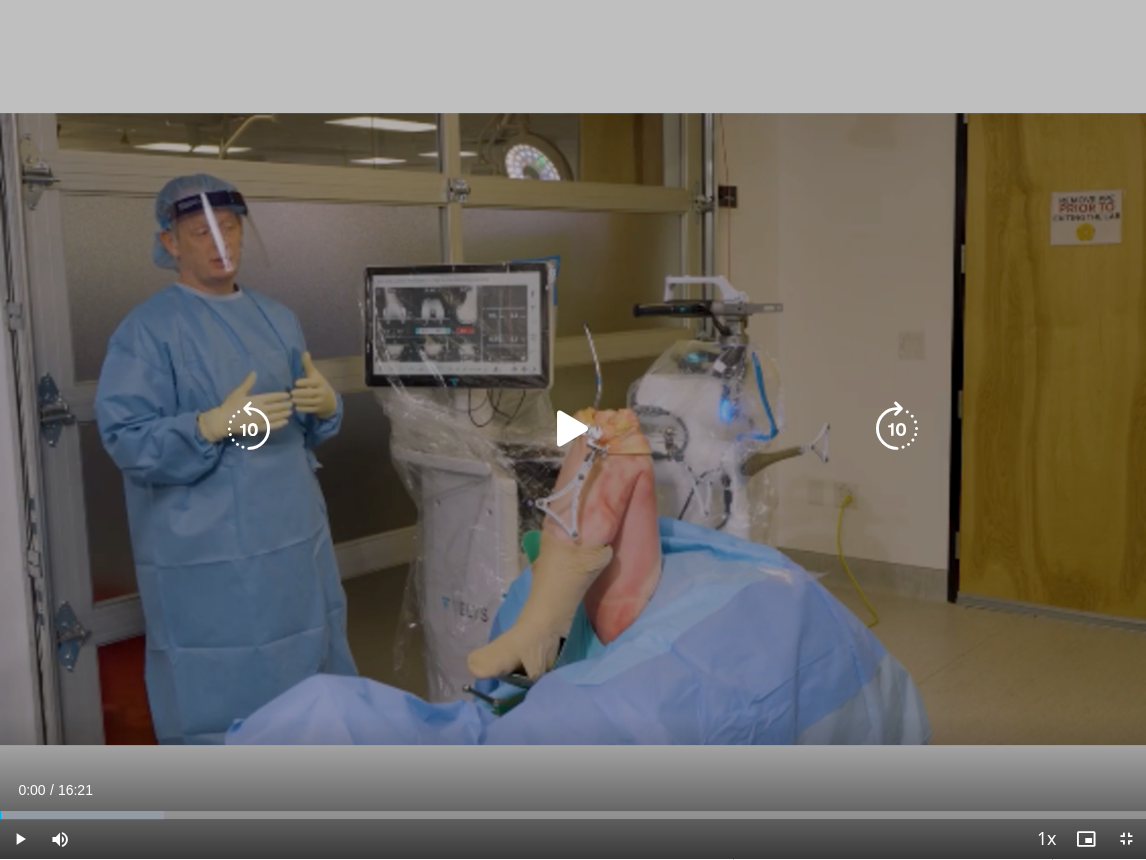 scroll, scrollTop: 151, scrollLeft: 0, axis: vertical 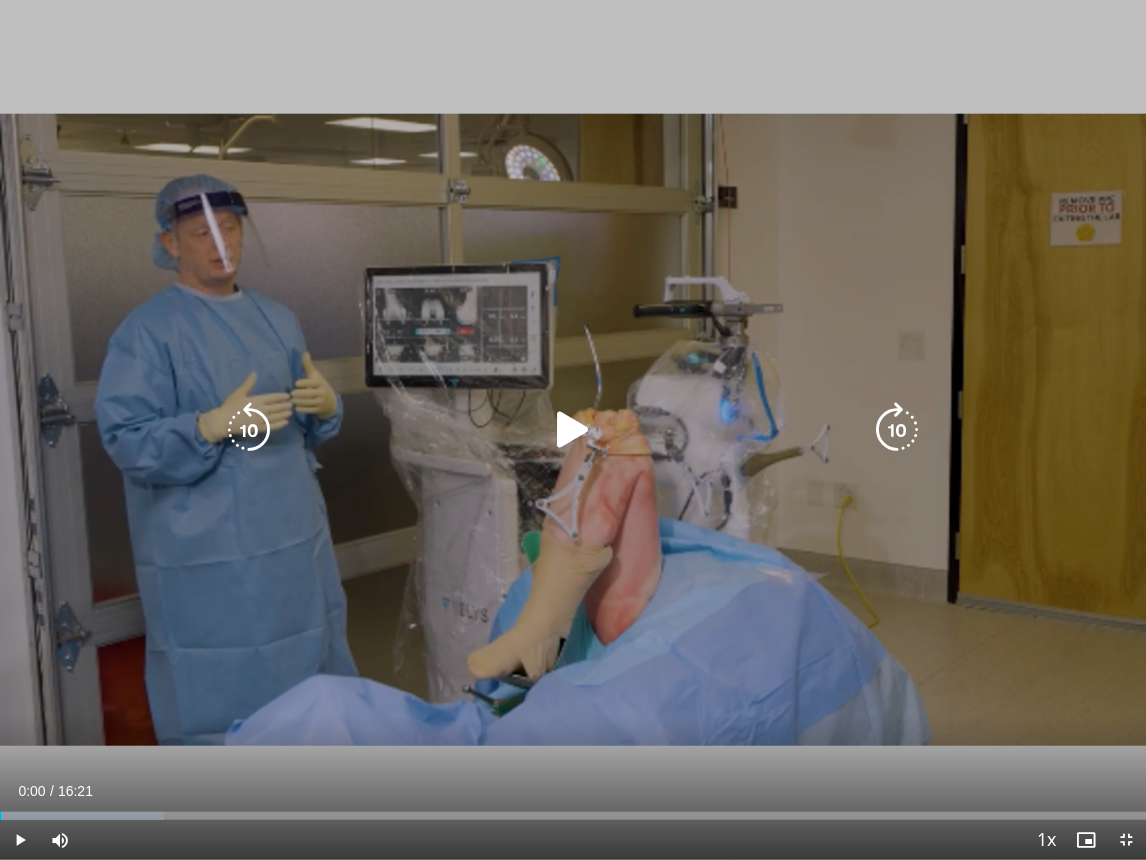 click at bounding box center [573, 430] 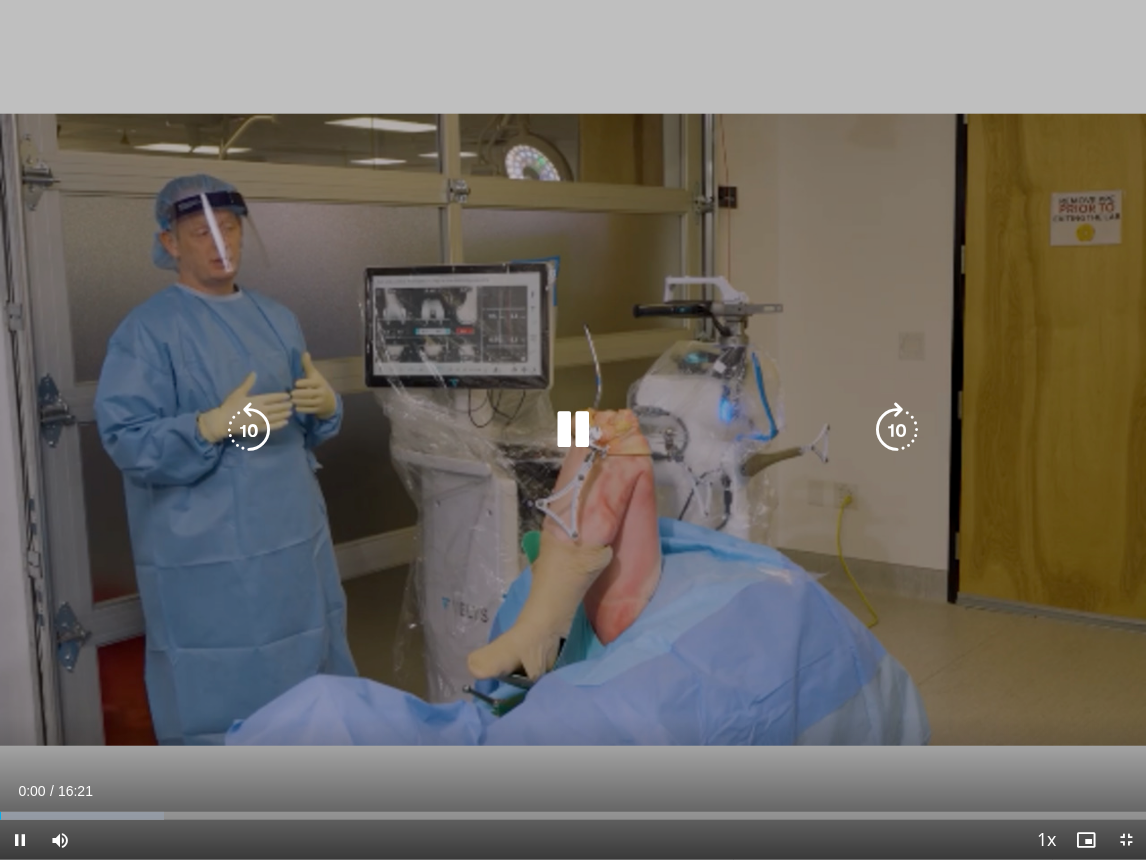 scroll, scrollTop: 152, scrollLeft: 0, axis: vertical 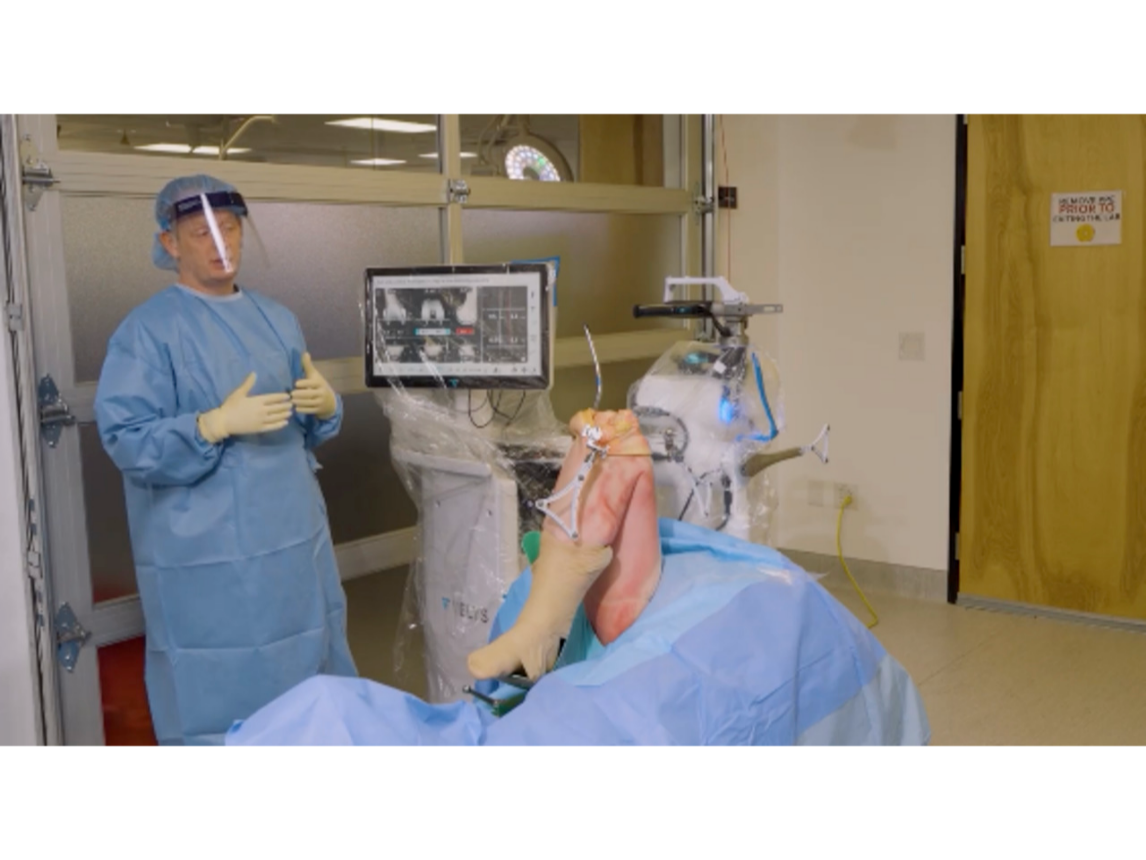 click on "10 seconds
Tap to unmute" at bounding box center (573, 430) 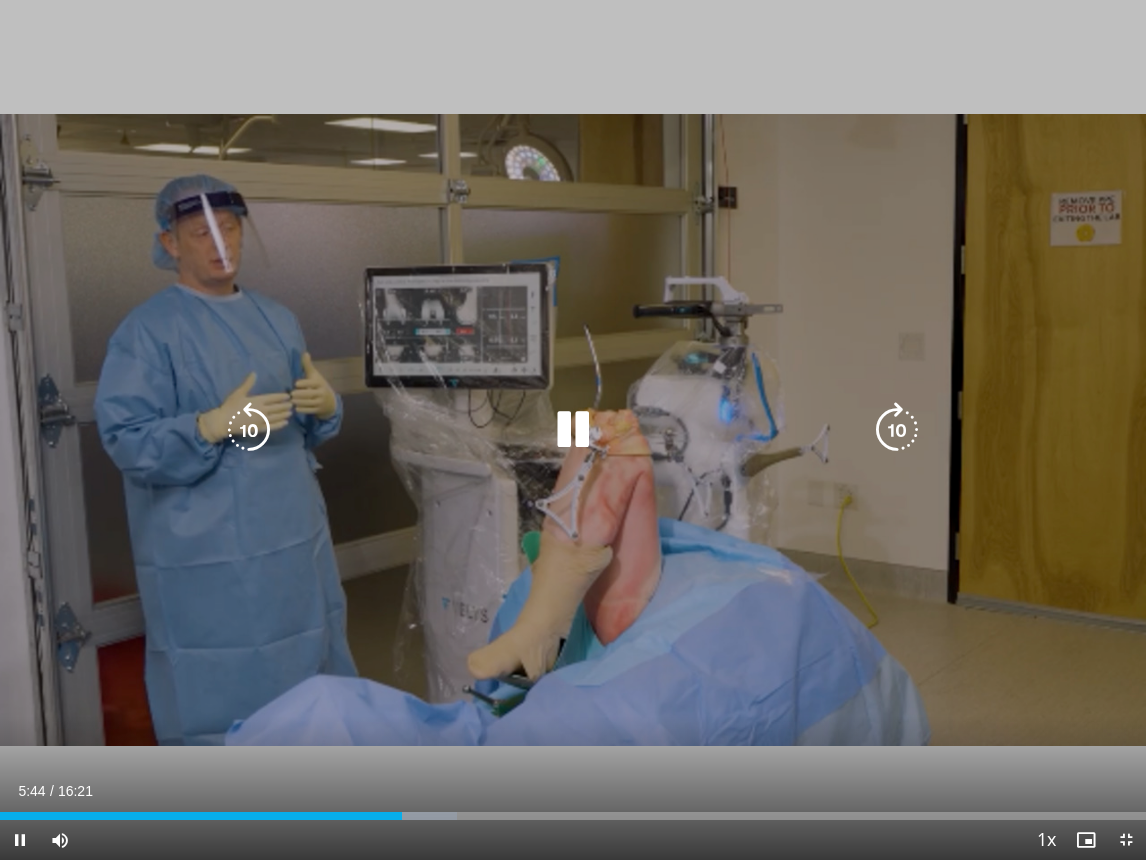 click on "10 seconds
Tap to unmute" at bounding box center [573, 430] 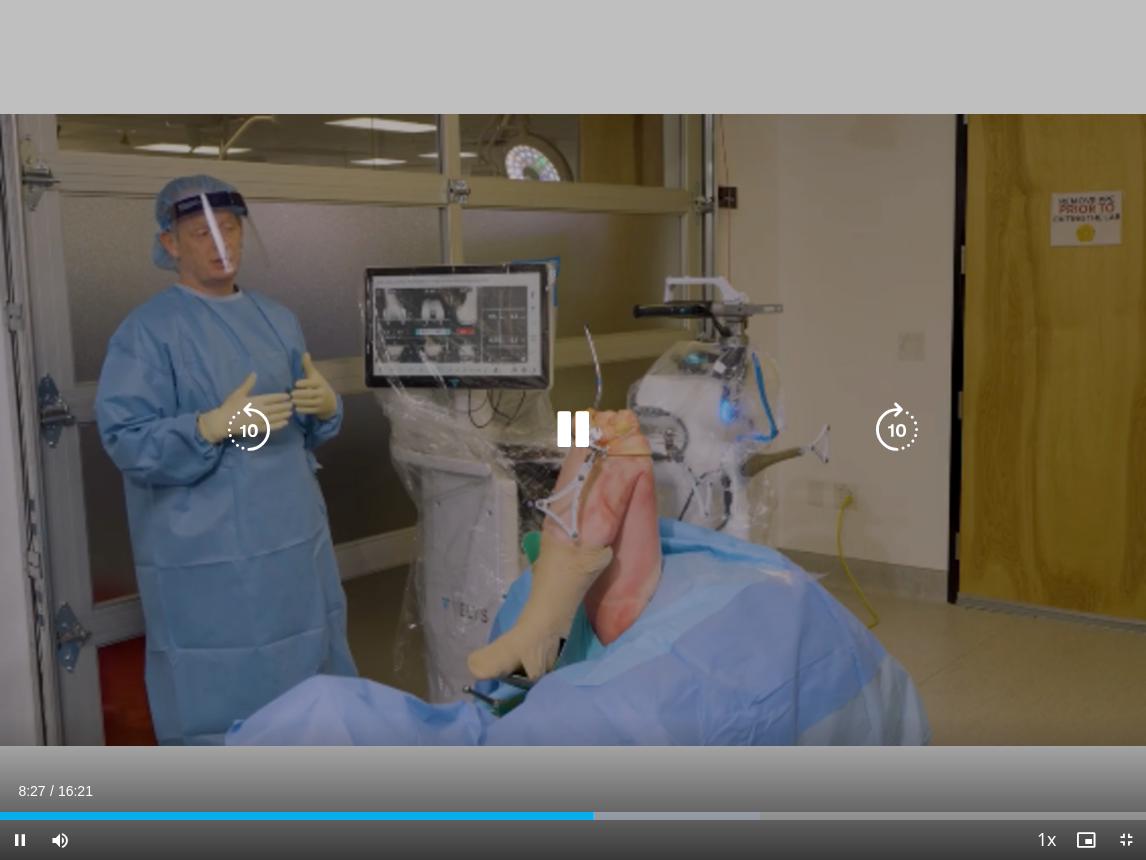 click on "10 seconds
Tap to unmute" at bounding box center (573, 430) 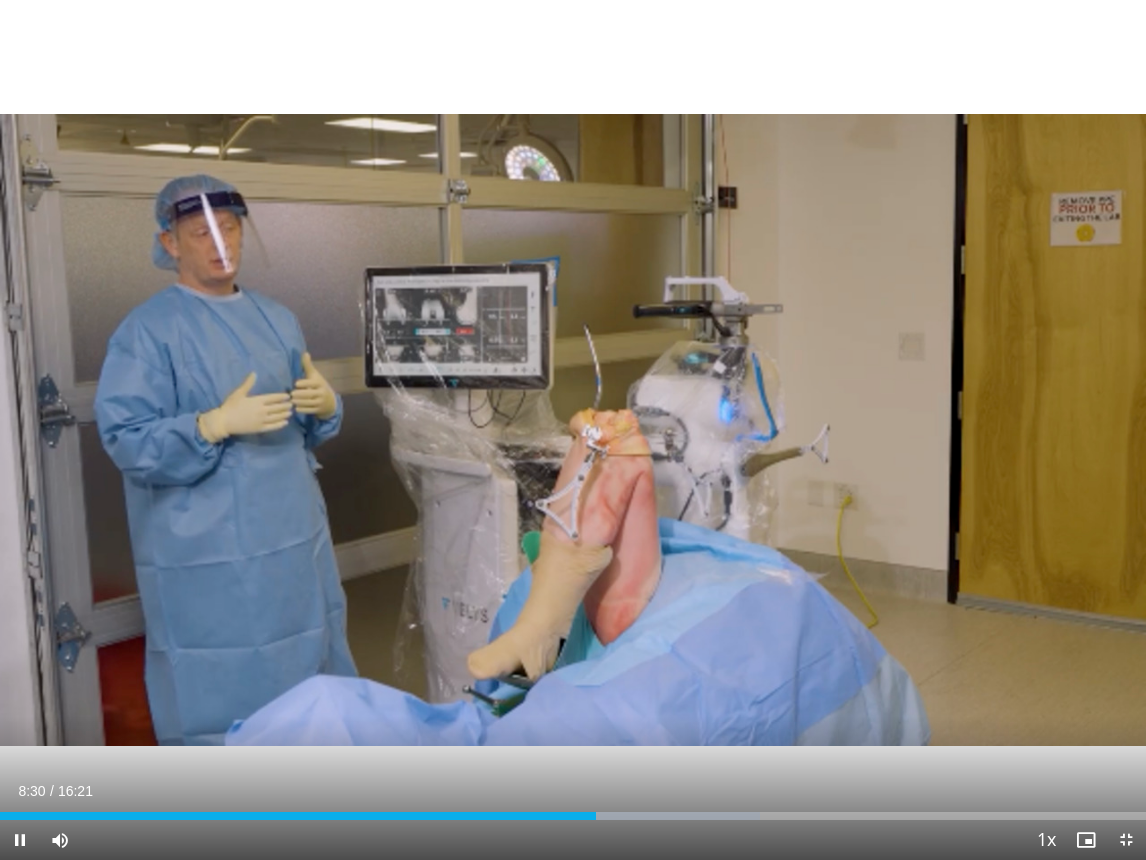 click on "10 seconds
Tap to unmute" at bounding box center (573, 430) 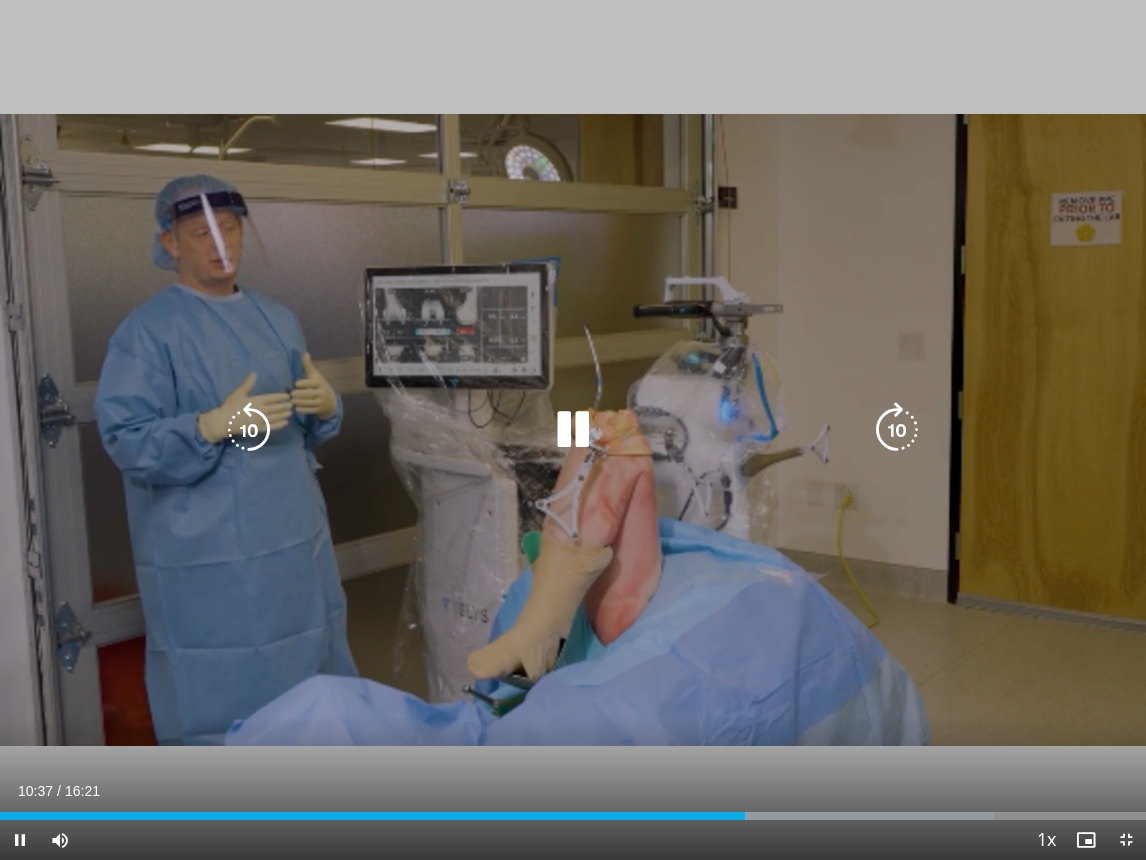 click on "10 seconds
Tap to unmute" at bounding box center [573, 430] 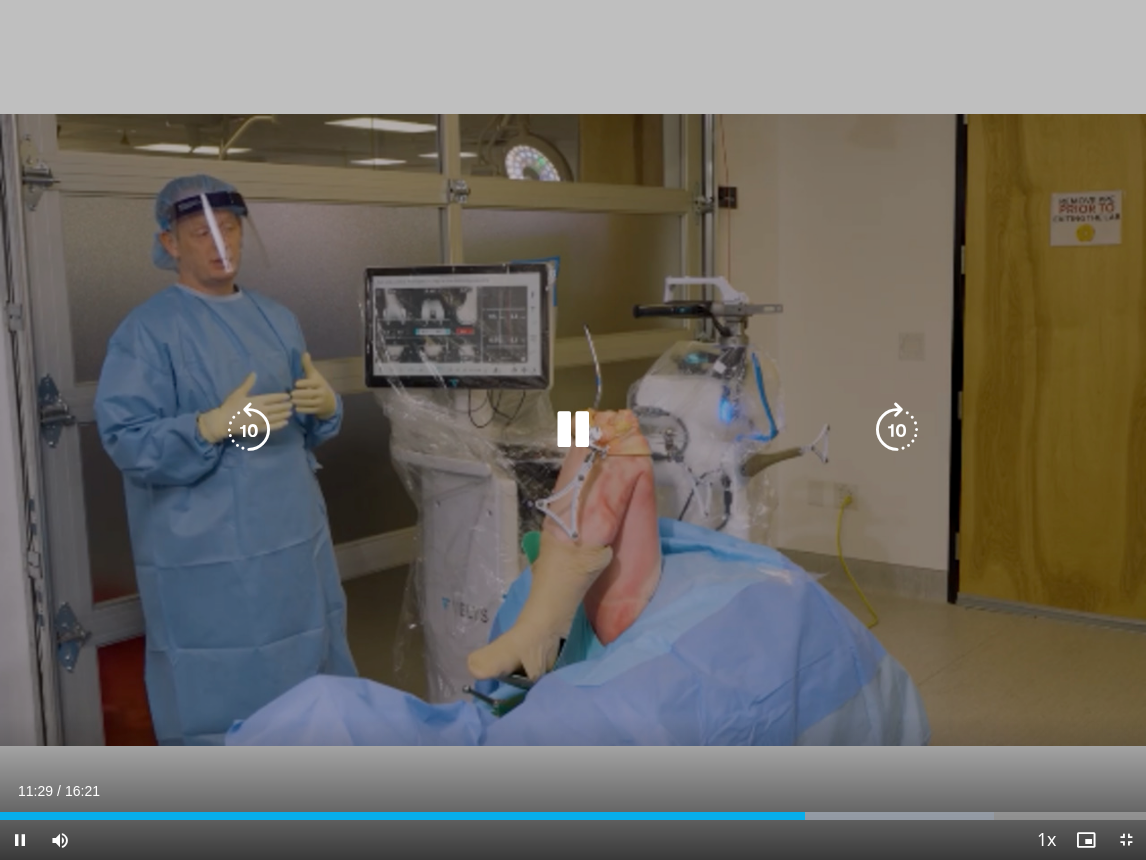 click on "10 seconds
Tap to unmute" at bounding box center (573, 430) 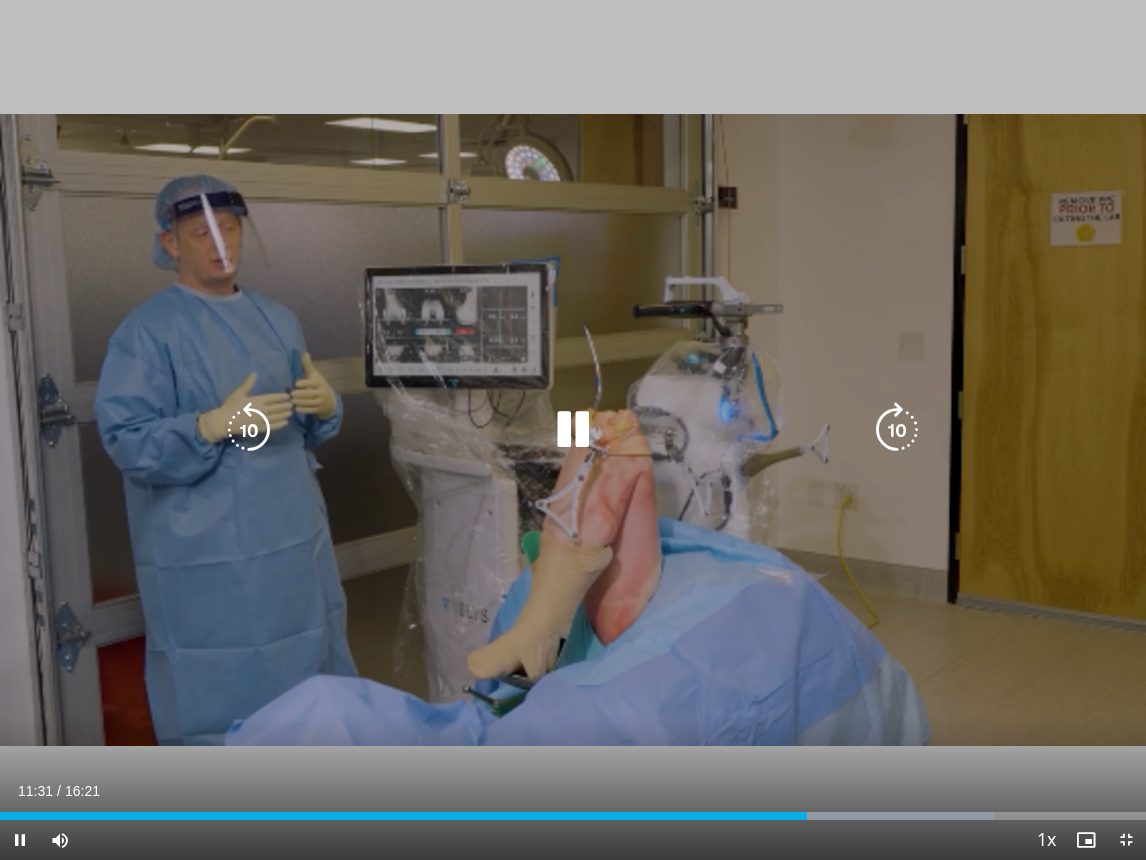 click at bounding box center (897, 430) 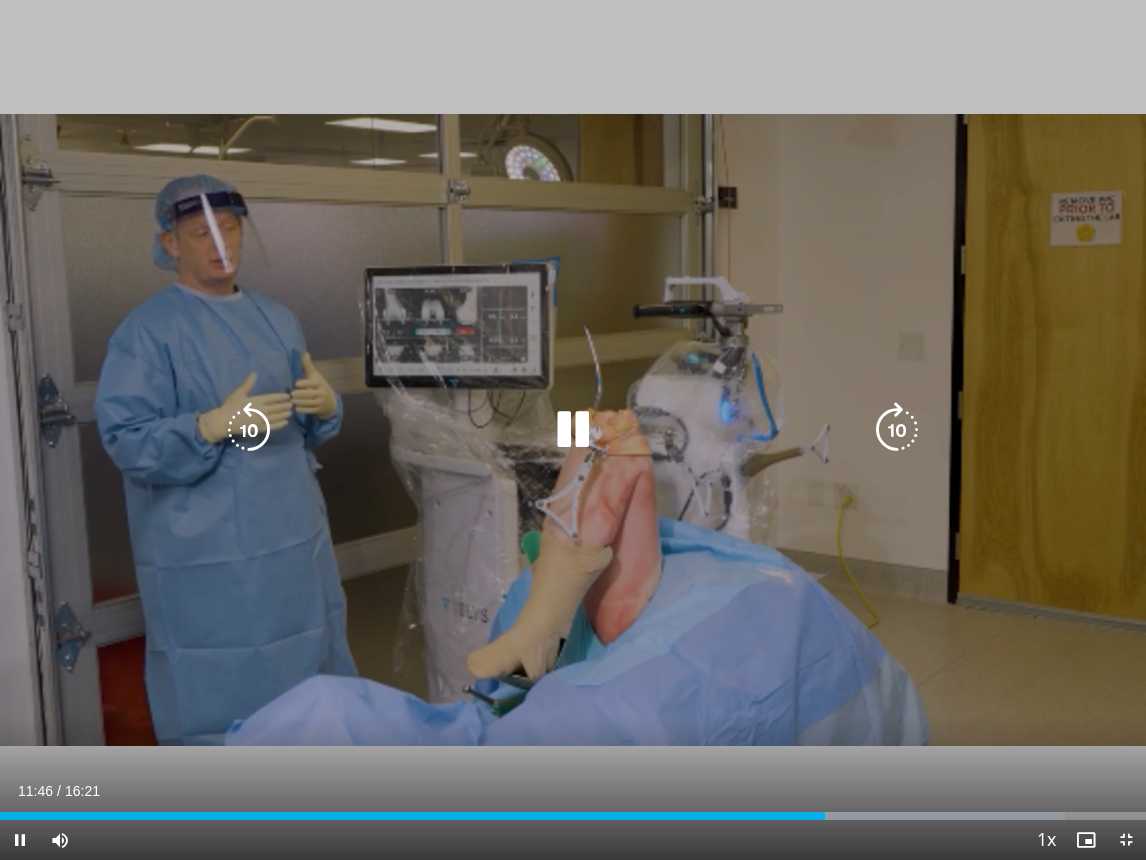 click at bounding box center [897, 430] 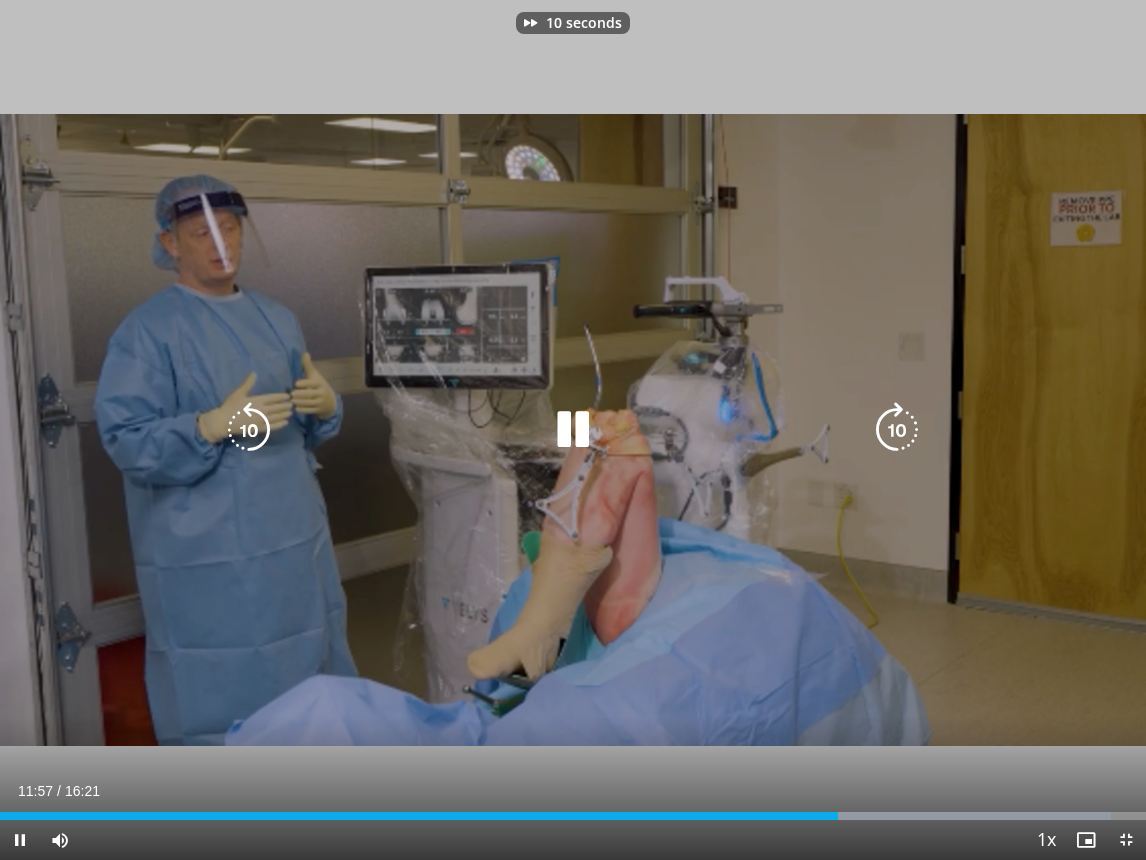 click at bounding box center (897, 430) 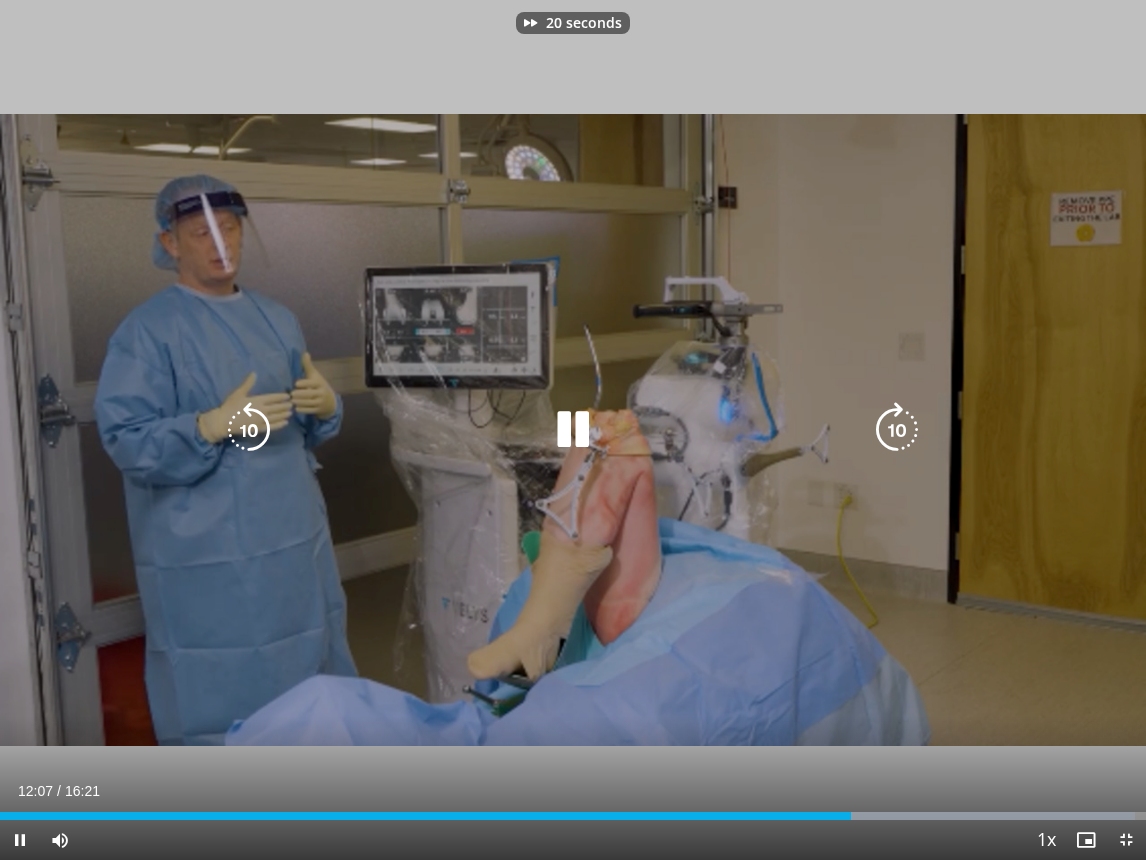 click at bounding box center [897, 430] 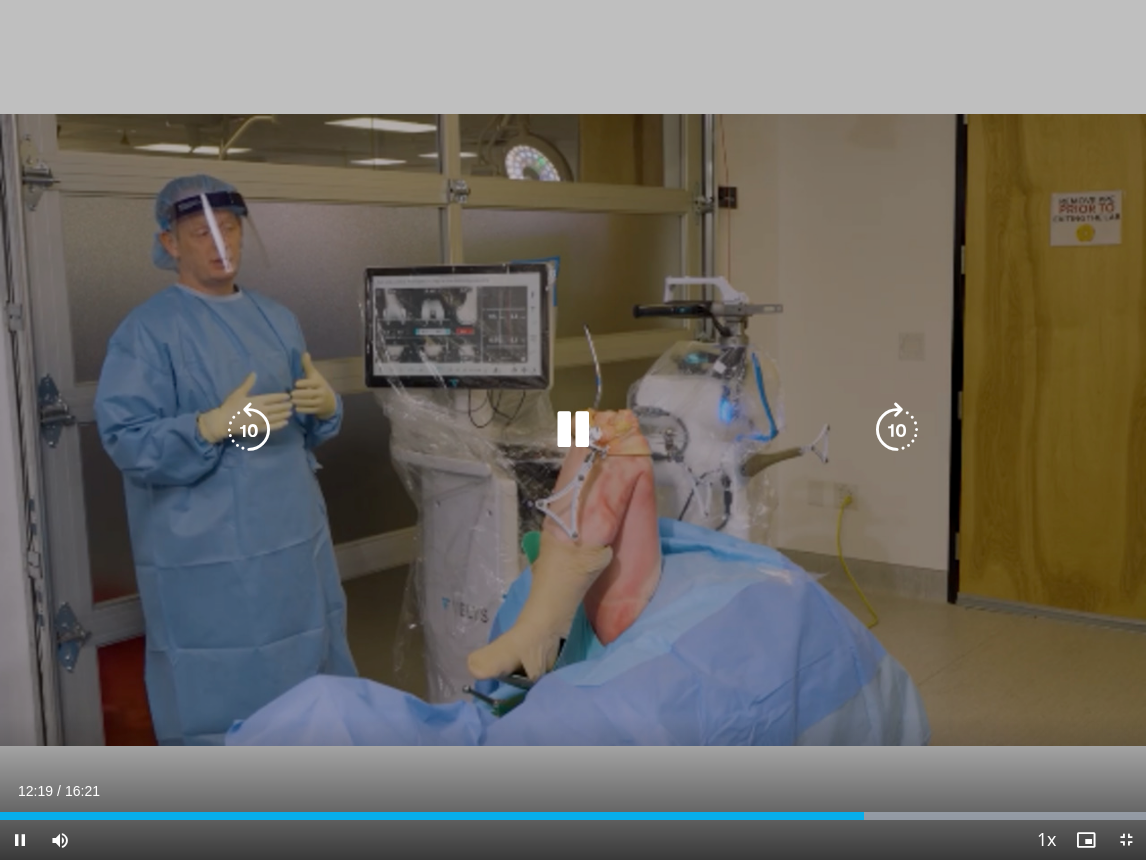 click at bounding box center [897, 430] 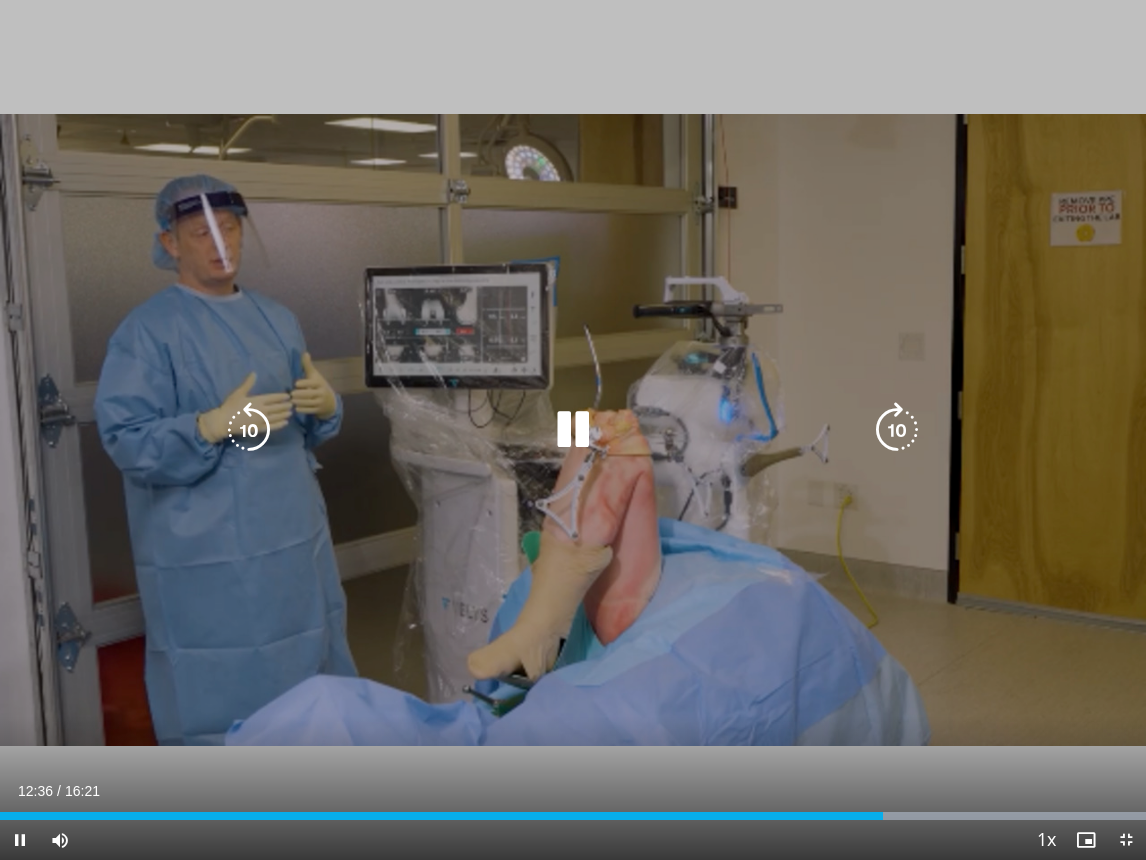 click at bounding box center [897, 430] 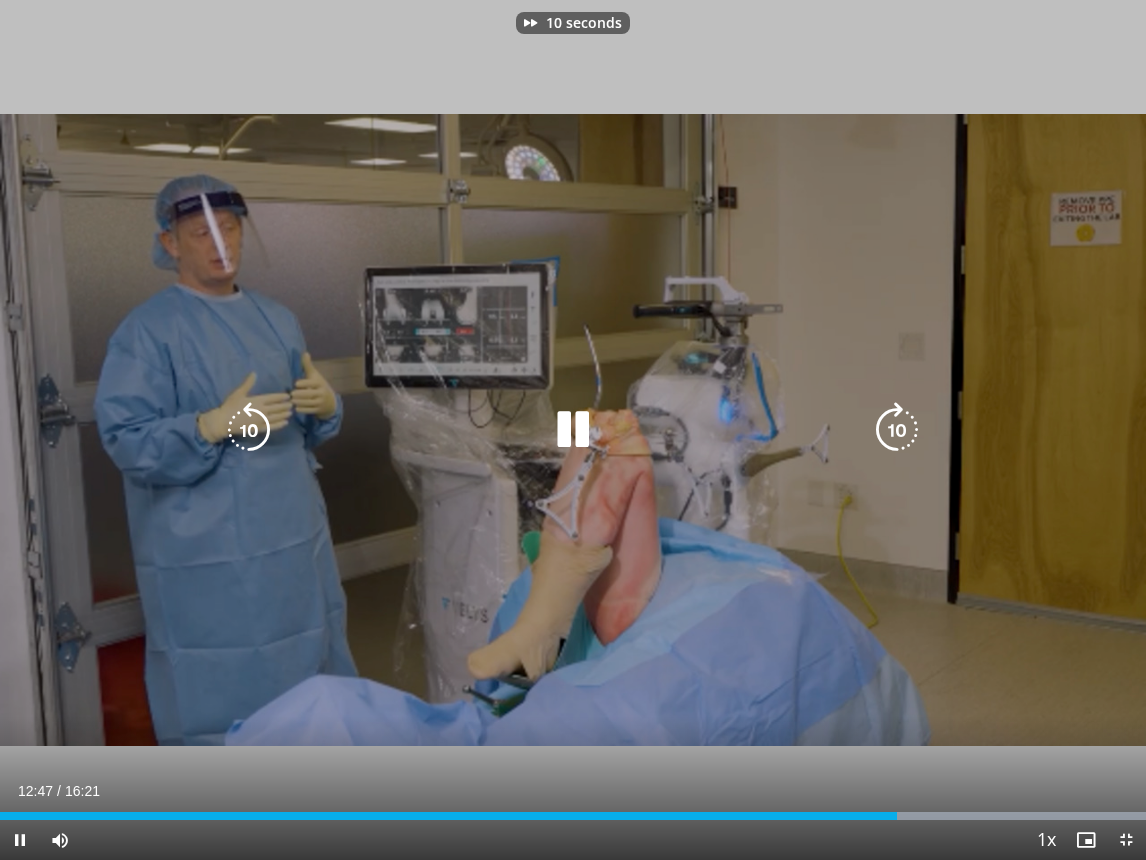 click at bounding box center (897, 430) 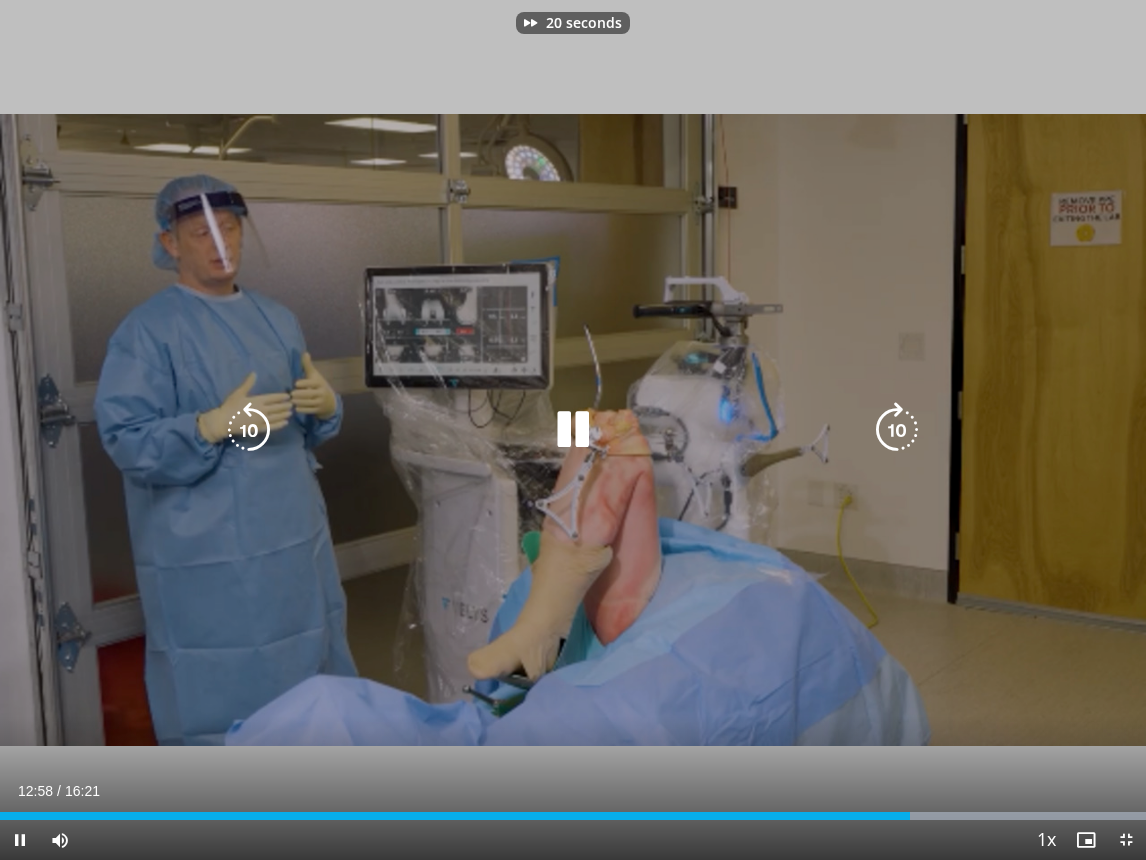click at bounding box center [897, 430] 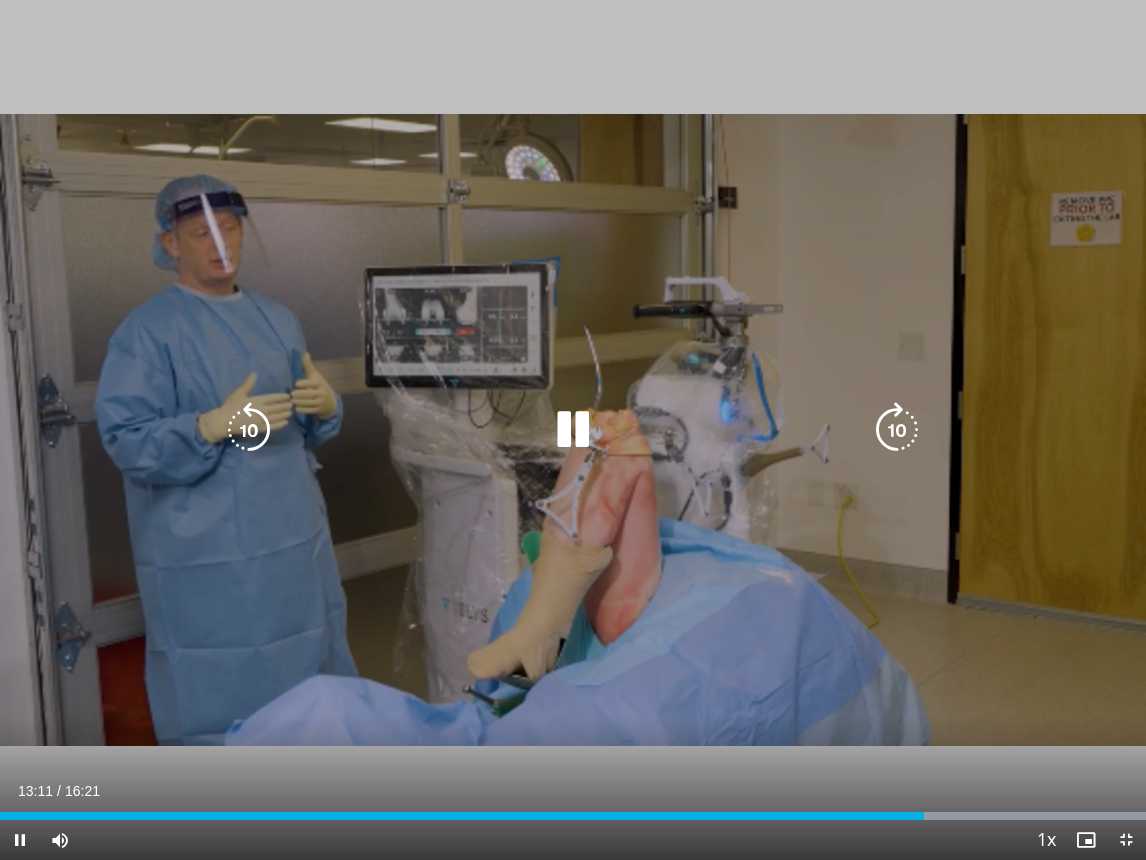 click at bounding box center (897, 430) 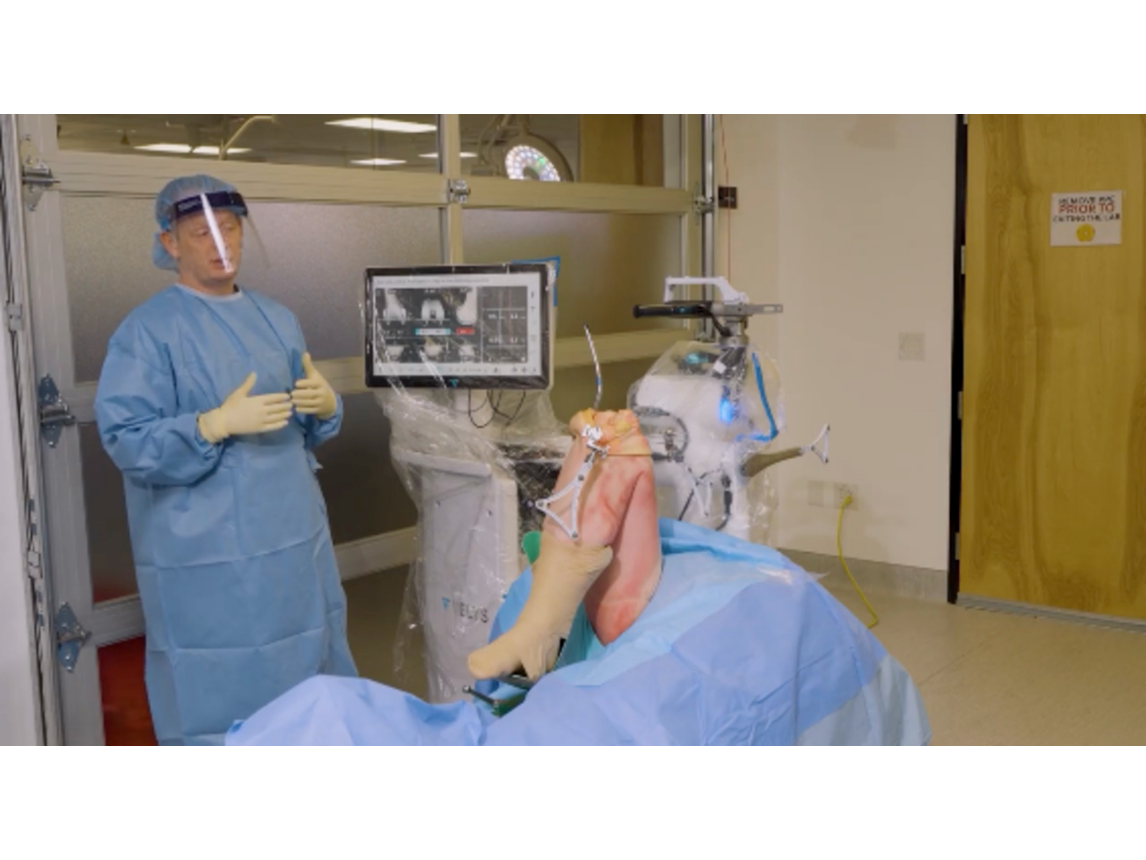click at bounding box center [897, 430] 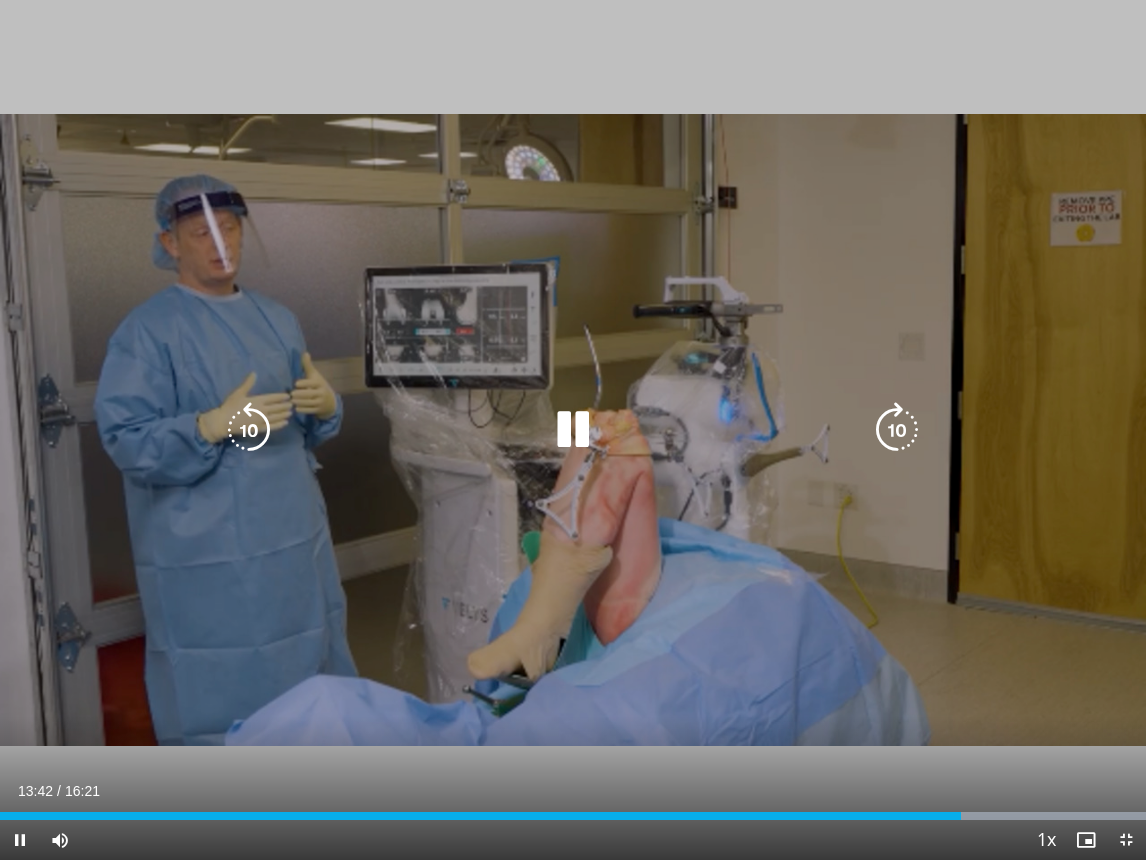 click at bounding box center [897, 430] 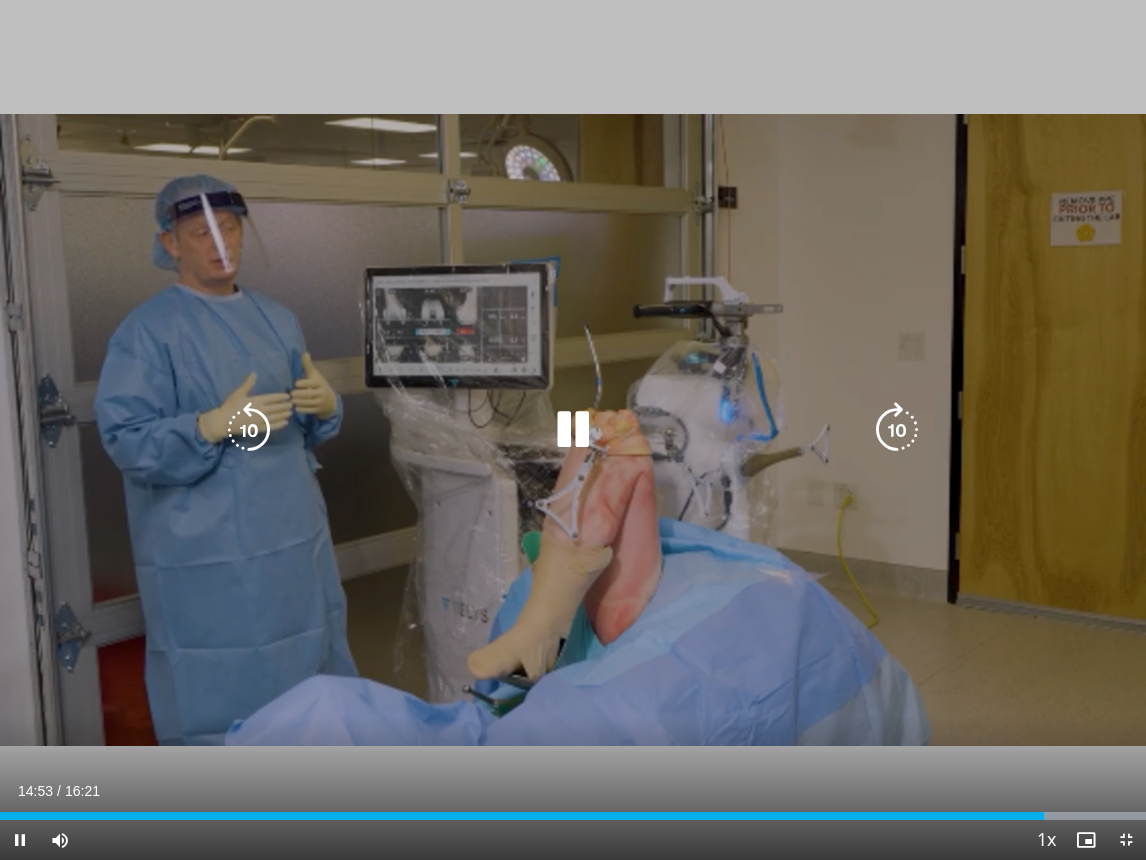 click on "10 seconds
Tap to unmute" at bounding box center [573, 430] 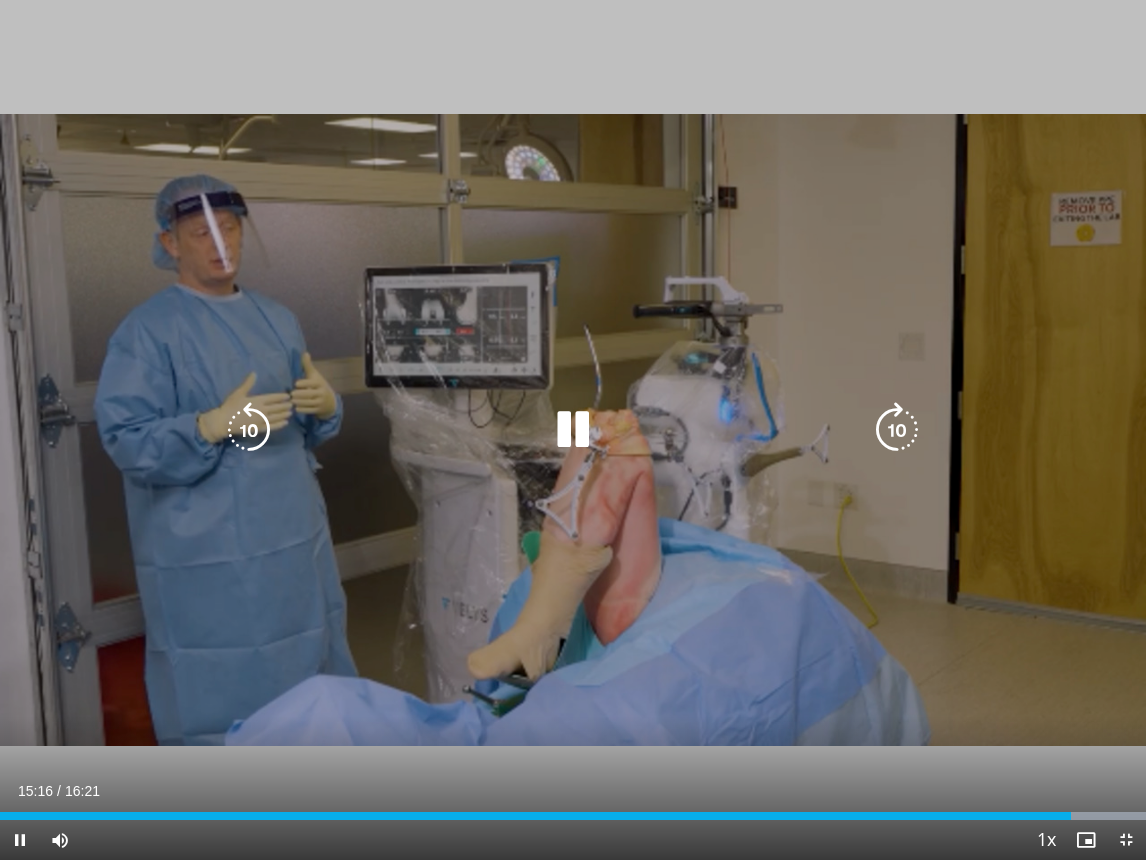 click at bounding box center (897, 430) 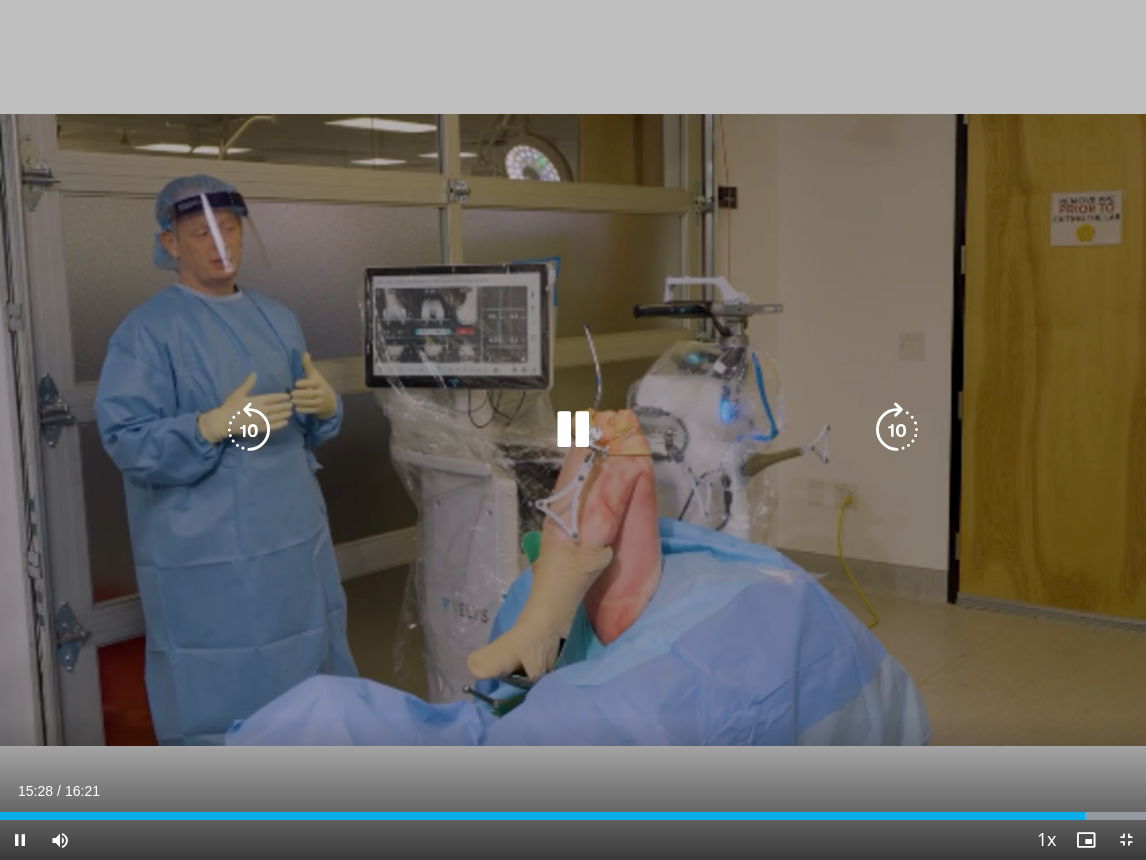 click at bounding box center [897, 430] 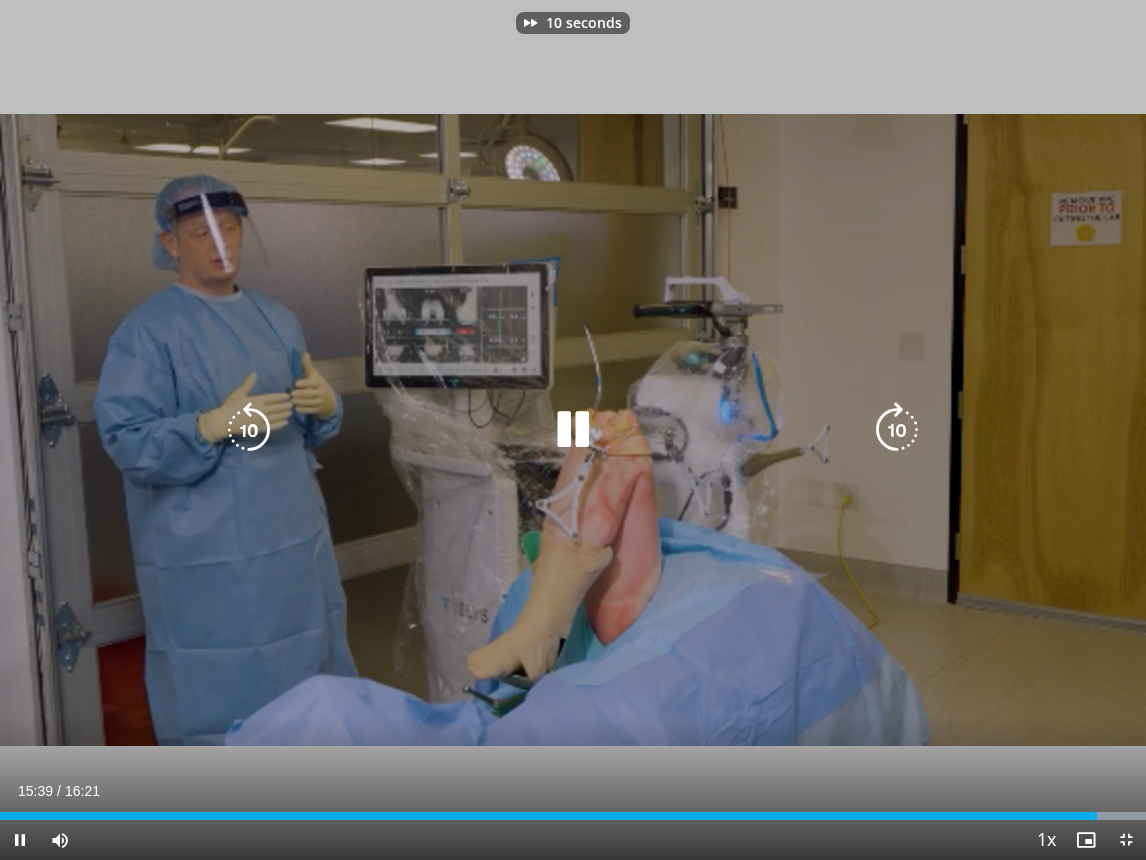 click at bounding box center [897, 430] 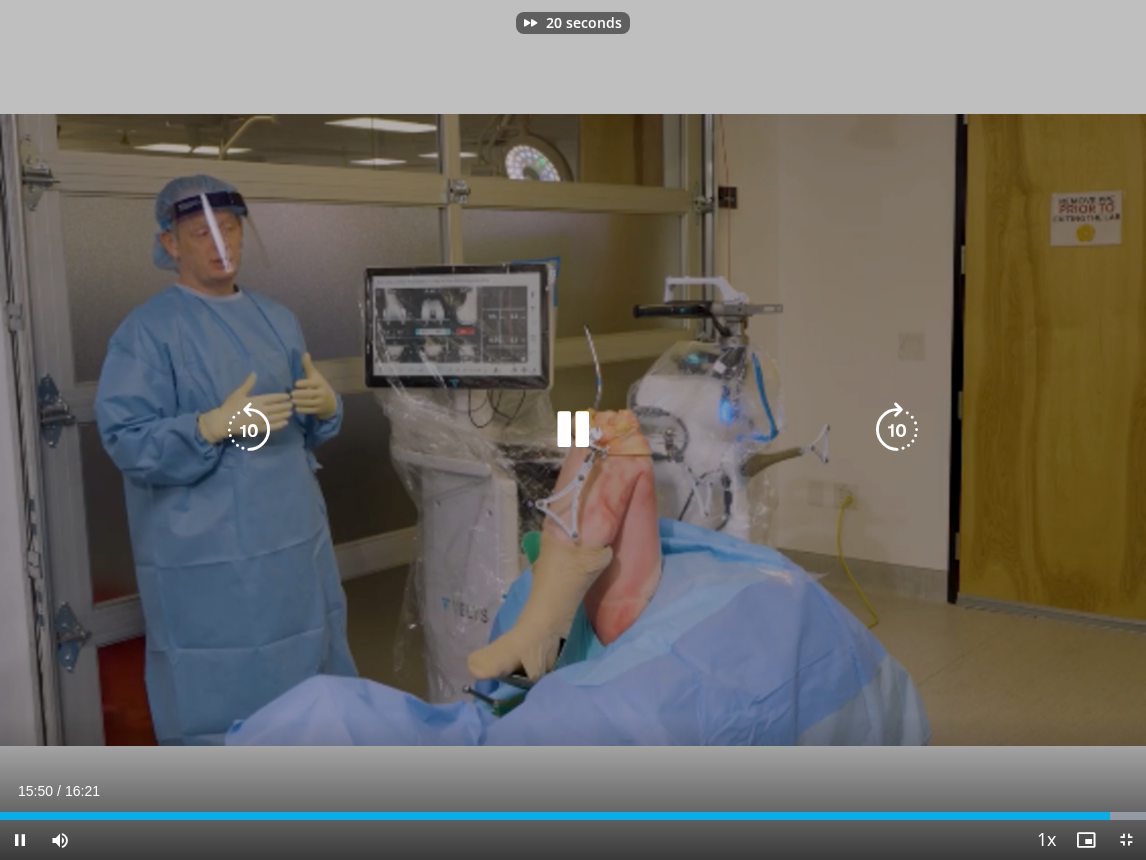 click at bounding box center [897, 430] 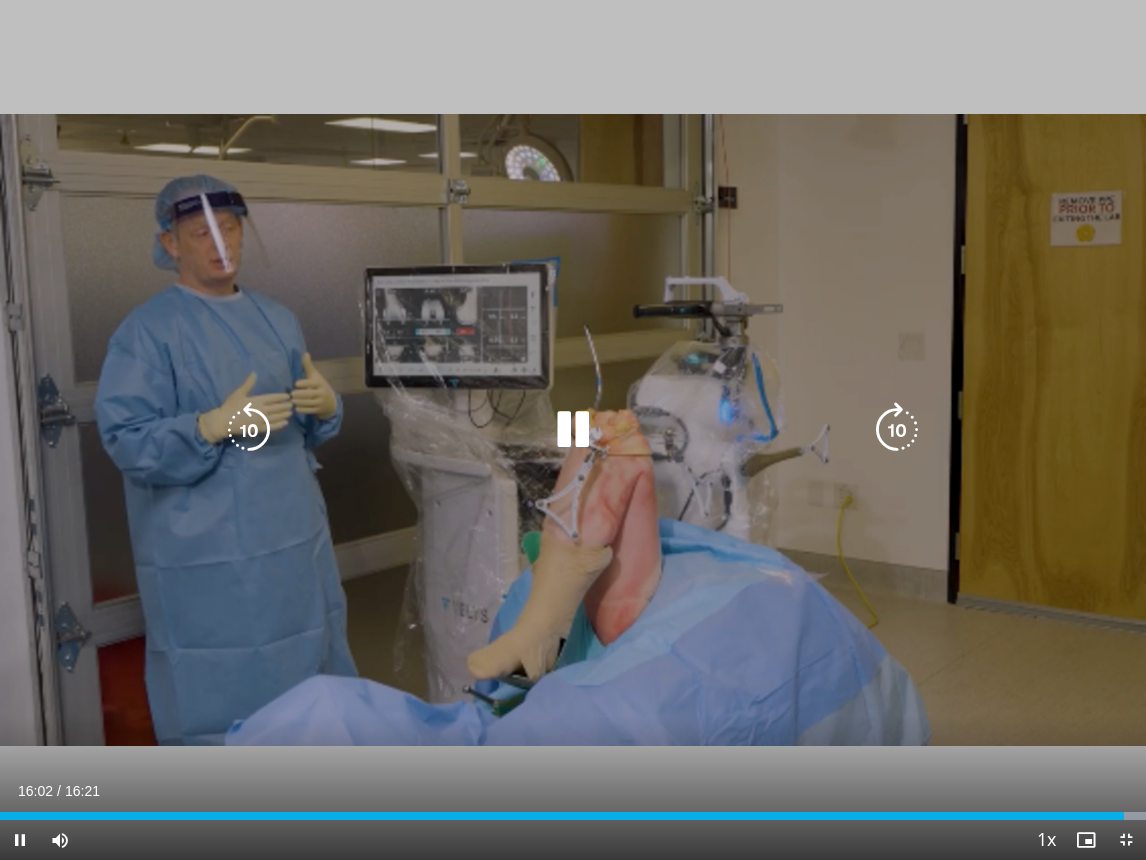 click at bounding box center [897, 430] 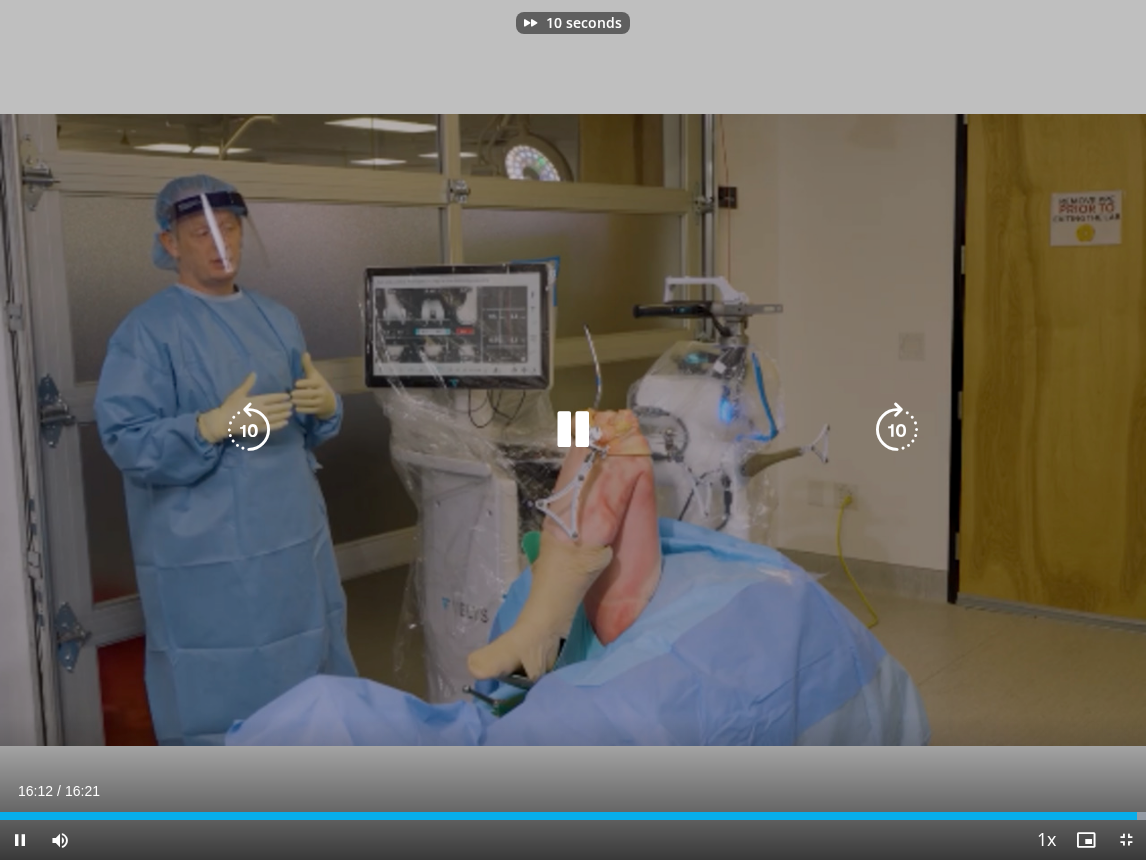 click at bounding box center [897, 430] 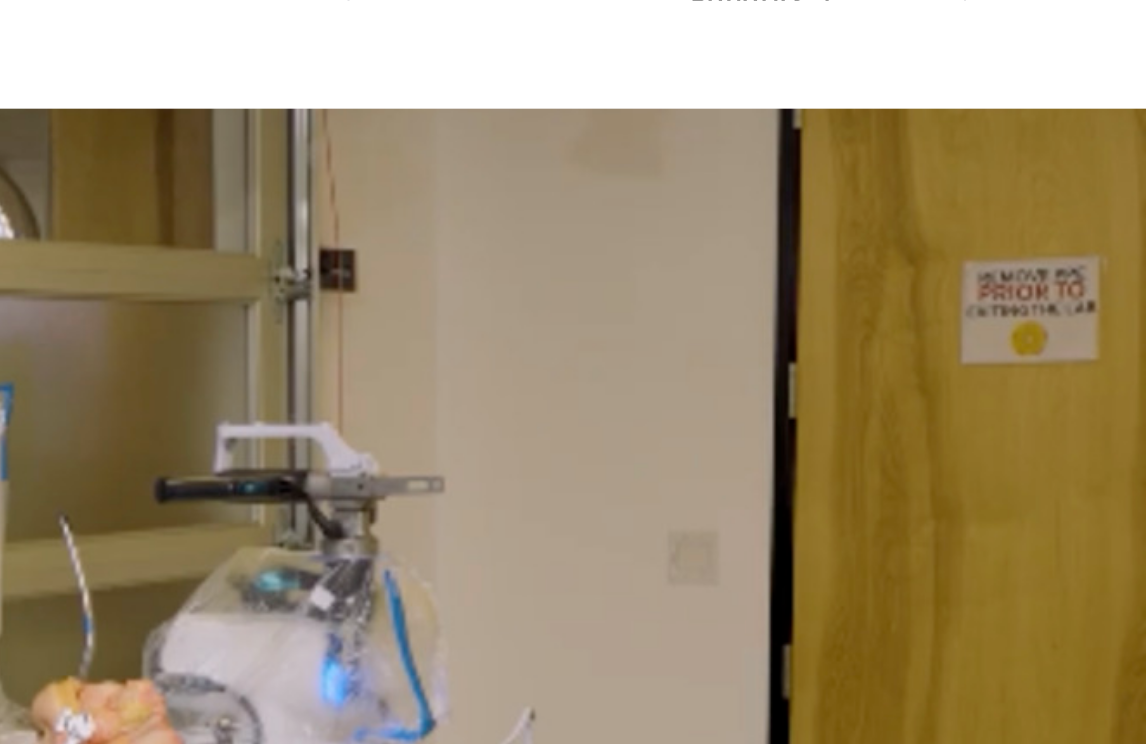 scroll, scrollTop: 2065, scrollLeft: 0, axis: vertical 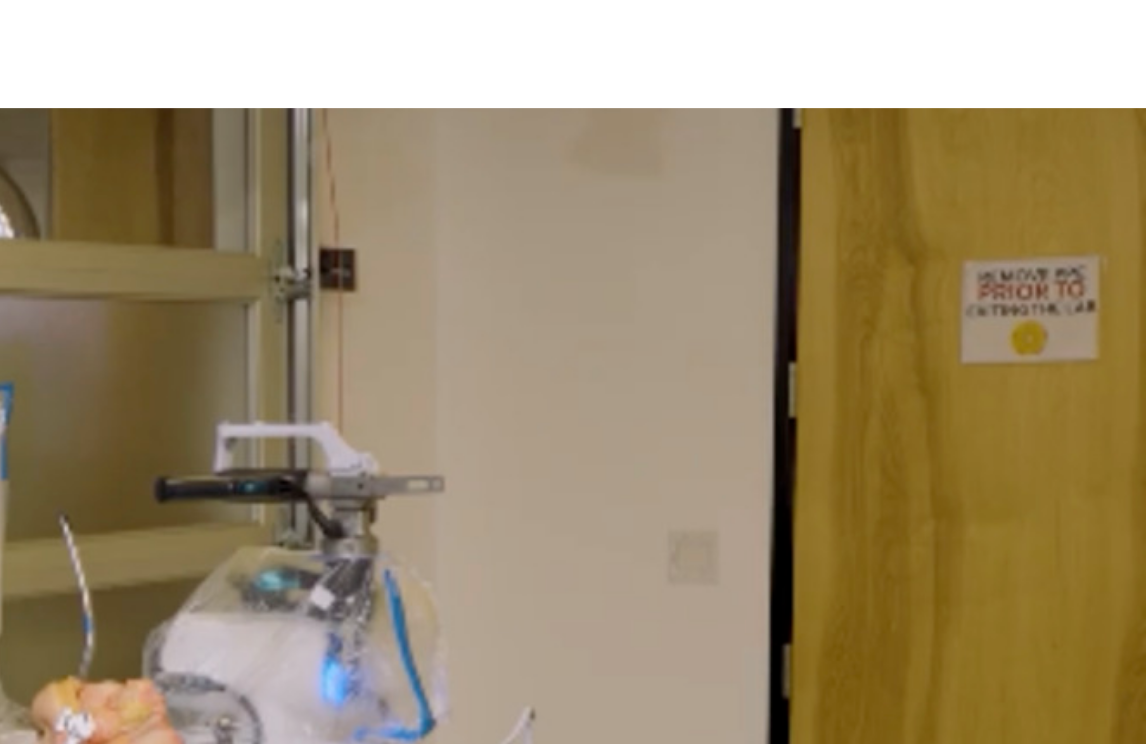click on "VELYS Robotic Assisted Solution Knee Surgery Tibia First: Patient Sp…" at bounding box center [970, 262] 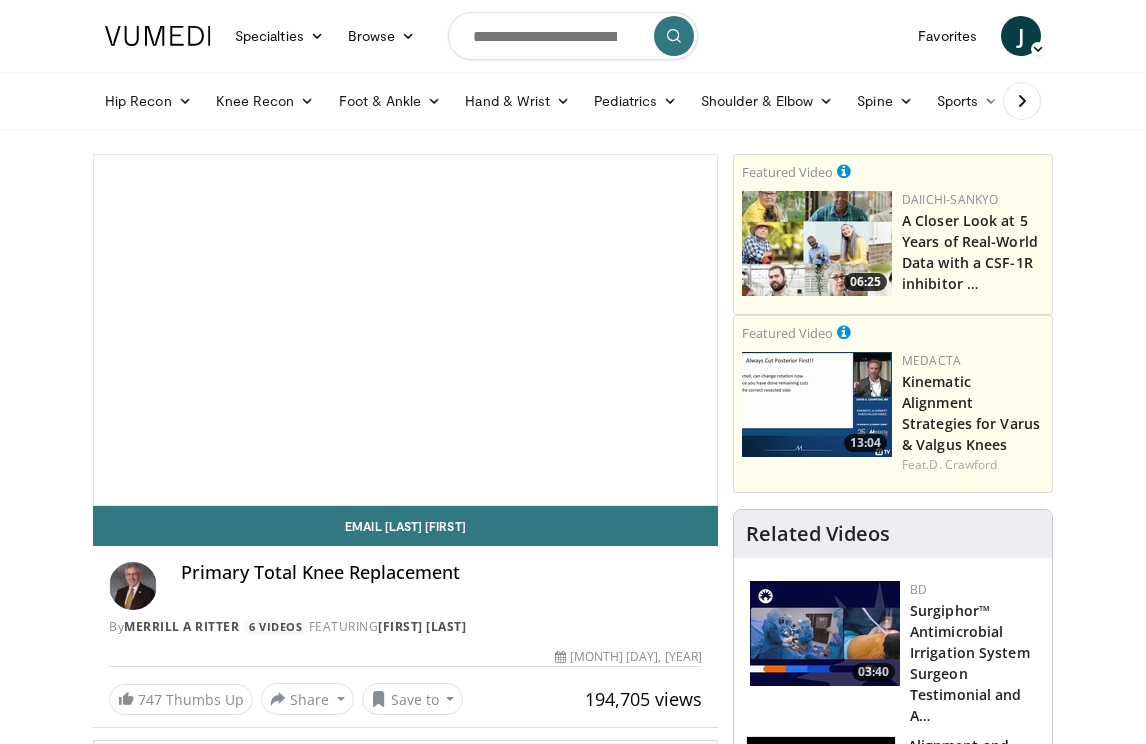 scroll, scrollTop: 0, scrollLeft: 0, axis: both 